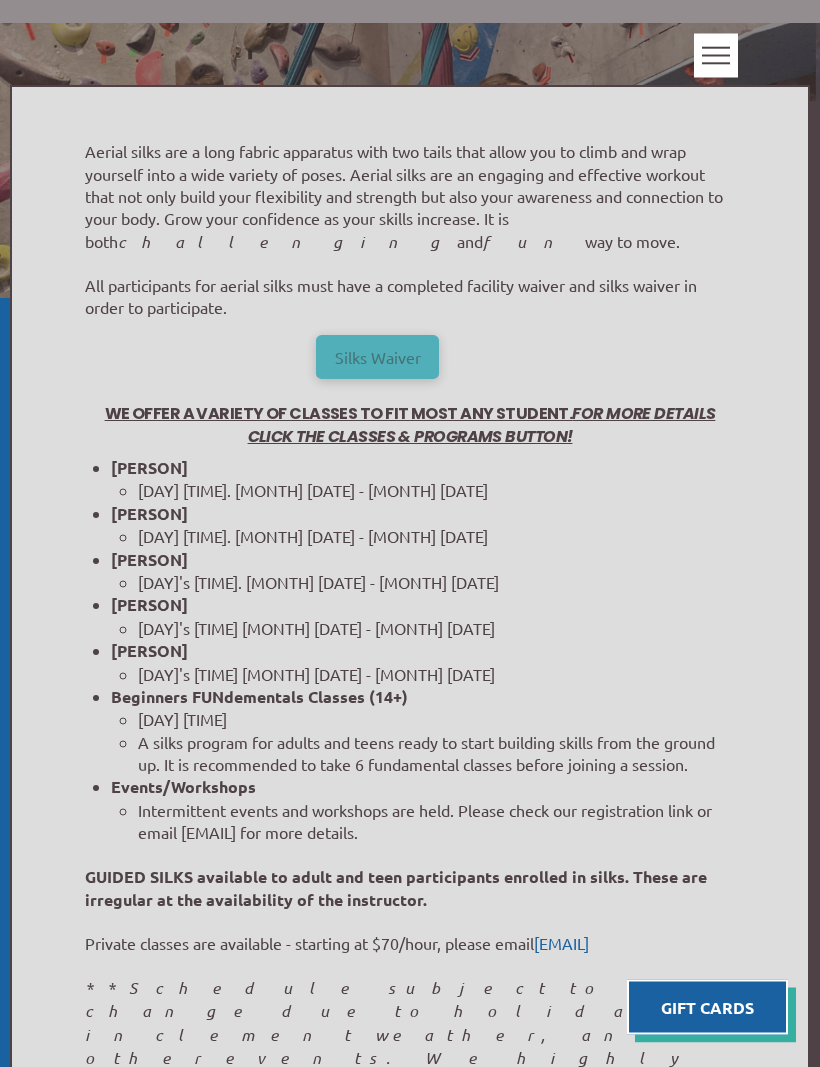scroll, scrollTop: 414, scrollLeft: 0, axis: vertical 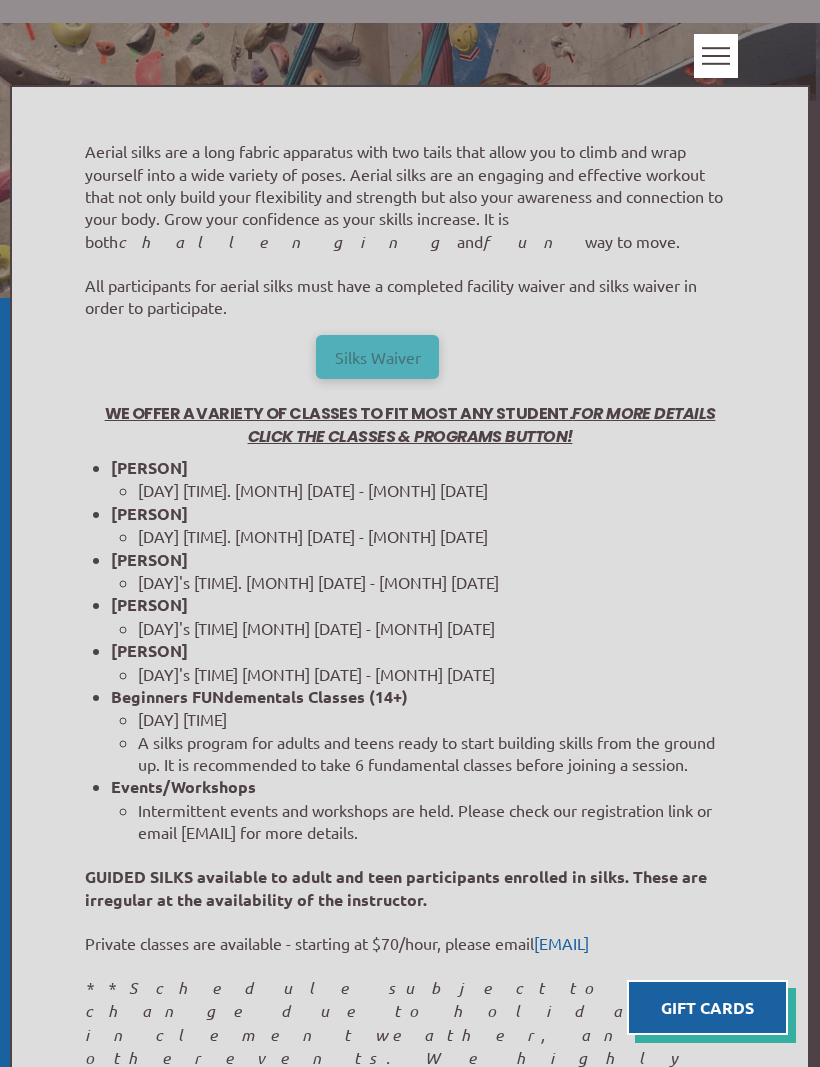 click on "Silks Waiver" at bounding box center (377, 357) 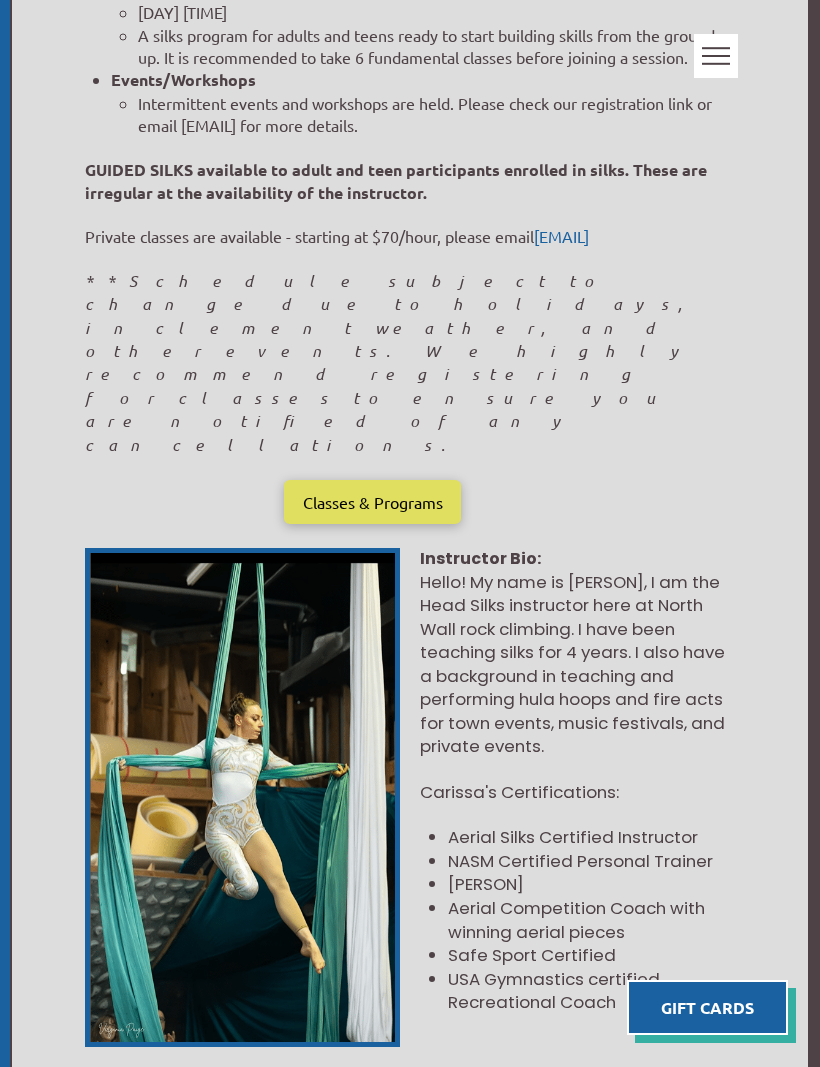 scroll, scrollTop: 1154, scrollLeft: 0, axis: vertical 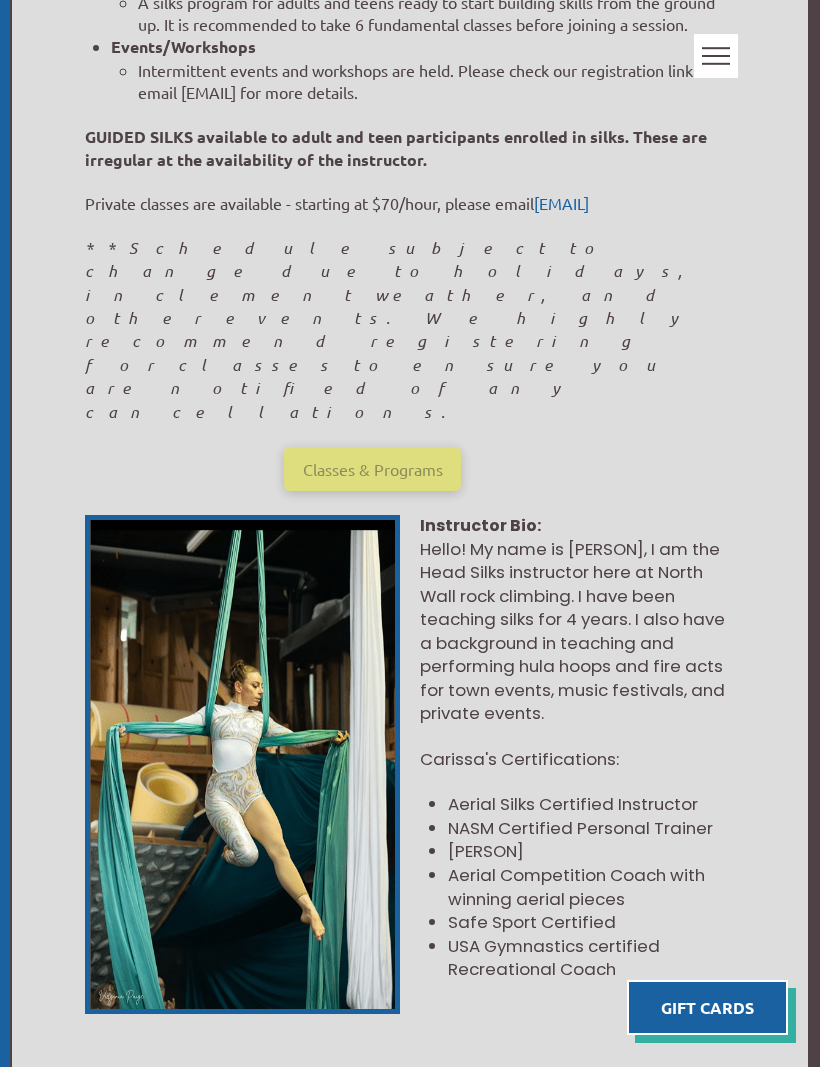 click on "Classes & Programs" at bounding box center [373, 469] 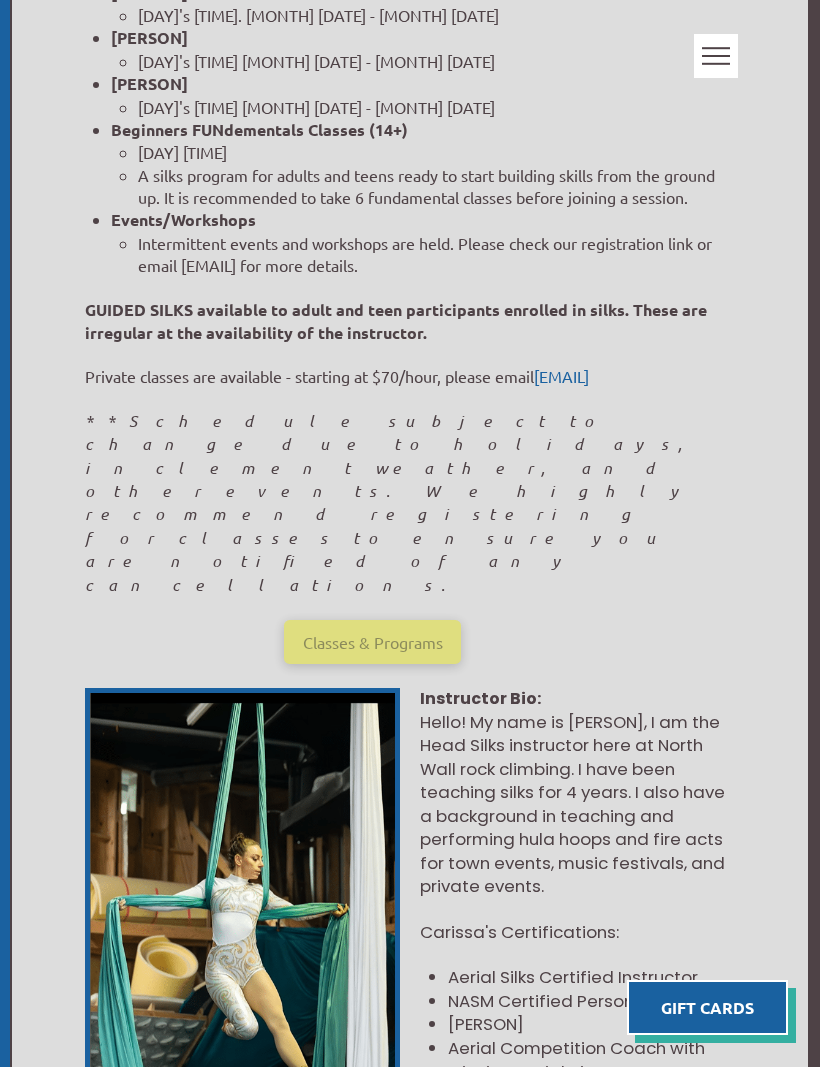 click on "Classes & Programs" at bounding box center (372, 642) 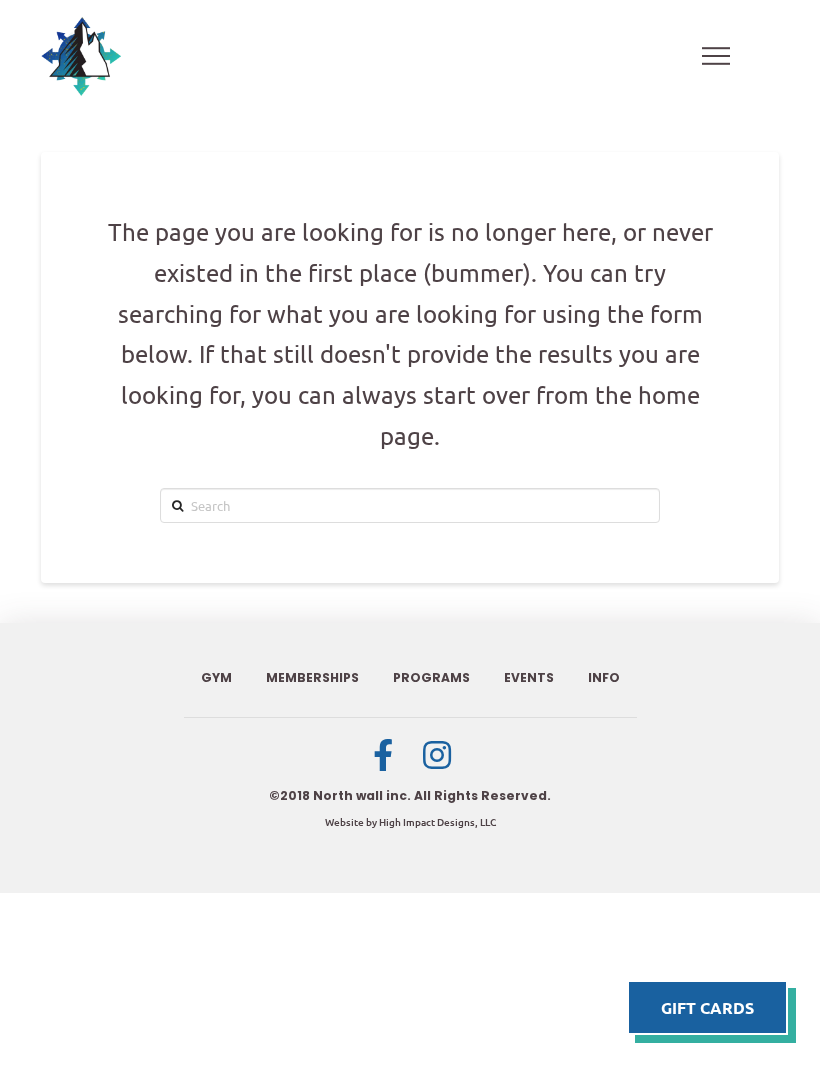 scroll, scrollTop: 0, scrollLeft: 0, axis: both 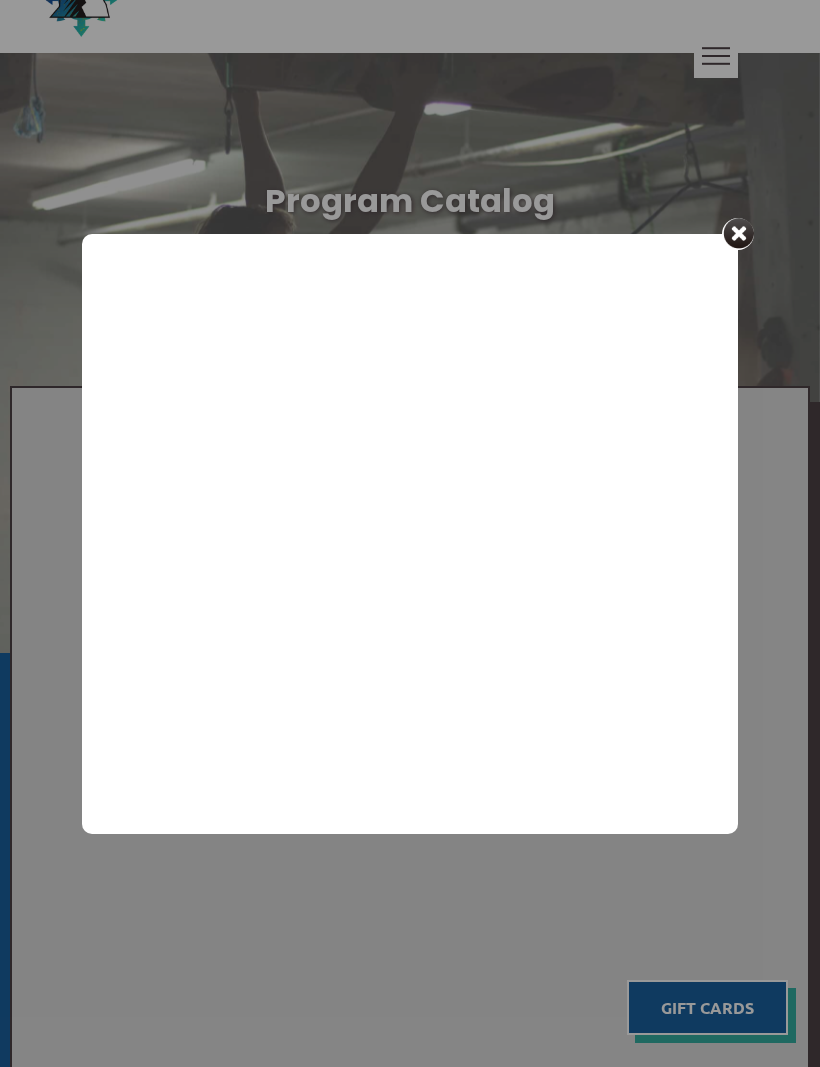 click at bounding box center [738, 234] 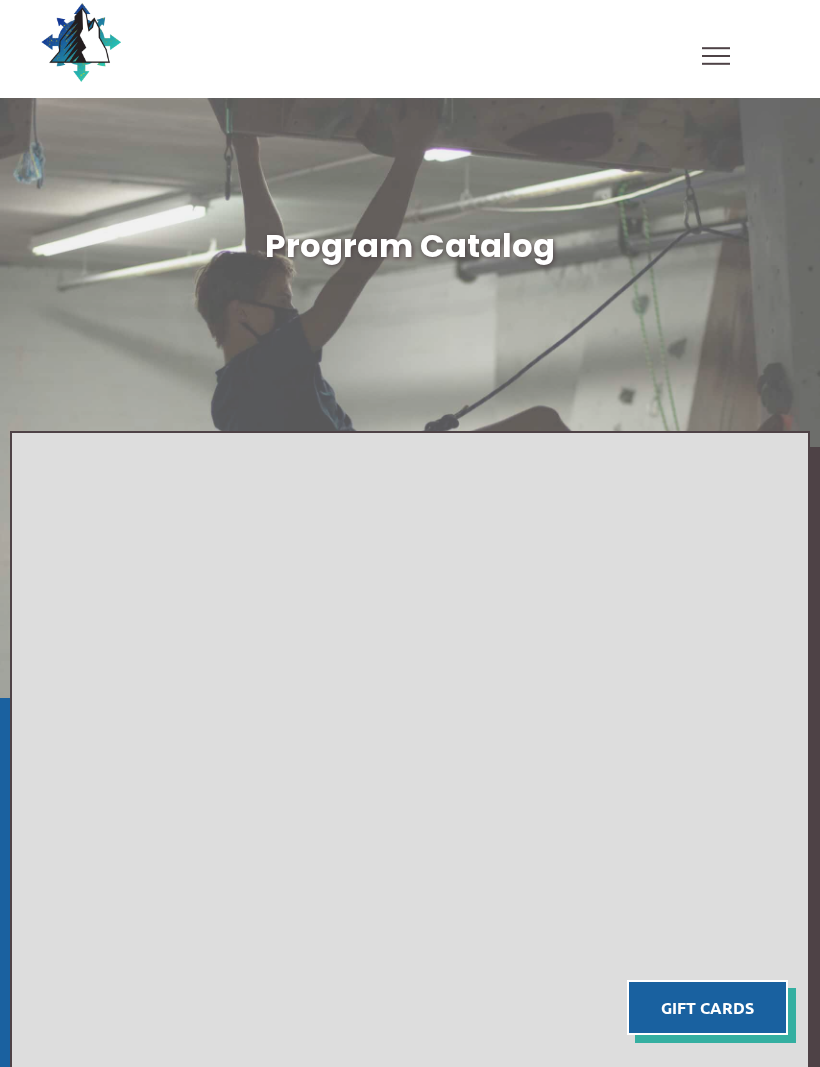 scroll, scrollTop: 0, scrollLeft: 0, axis: both 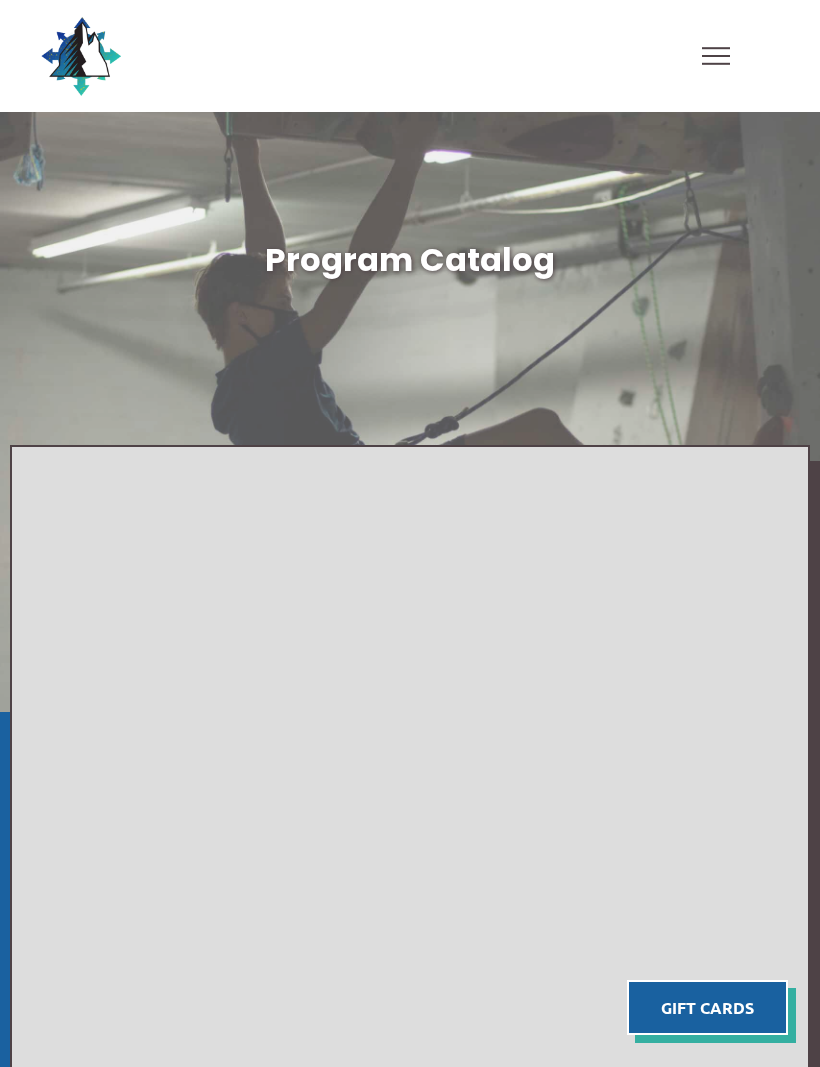 click at bounding box center [716, 56] 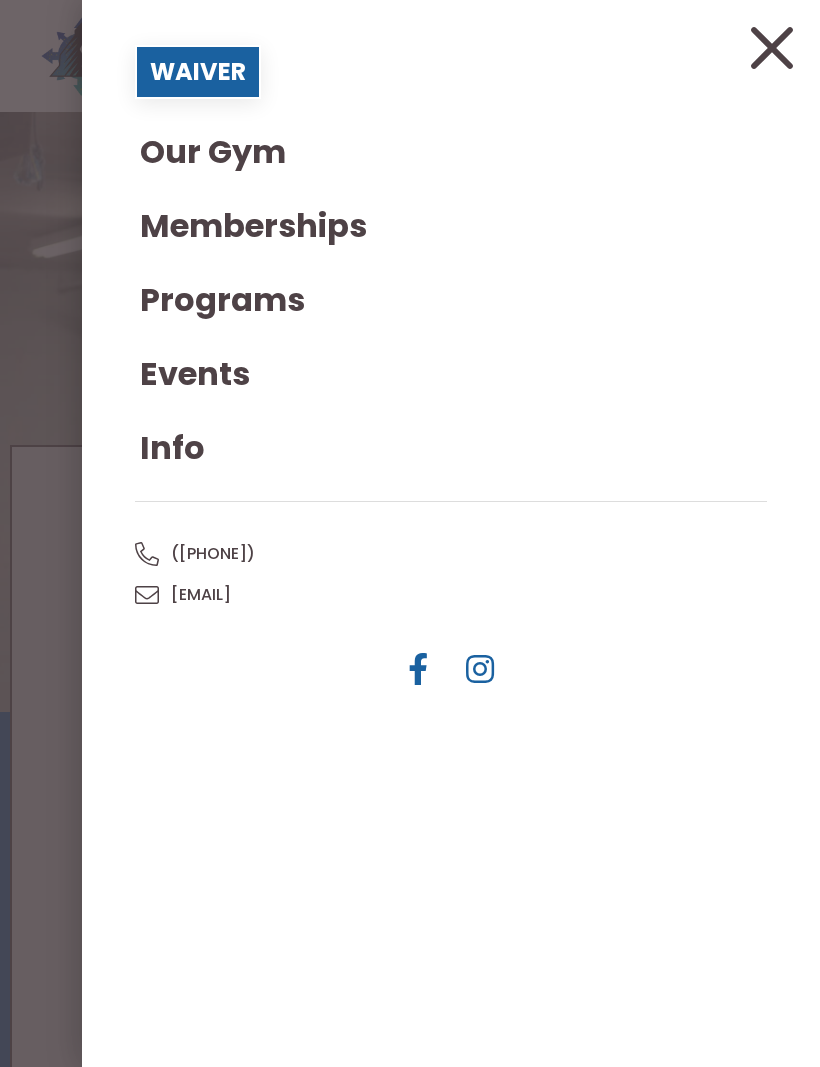 click at bounding box center (772, 48) 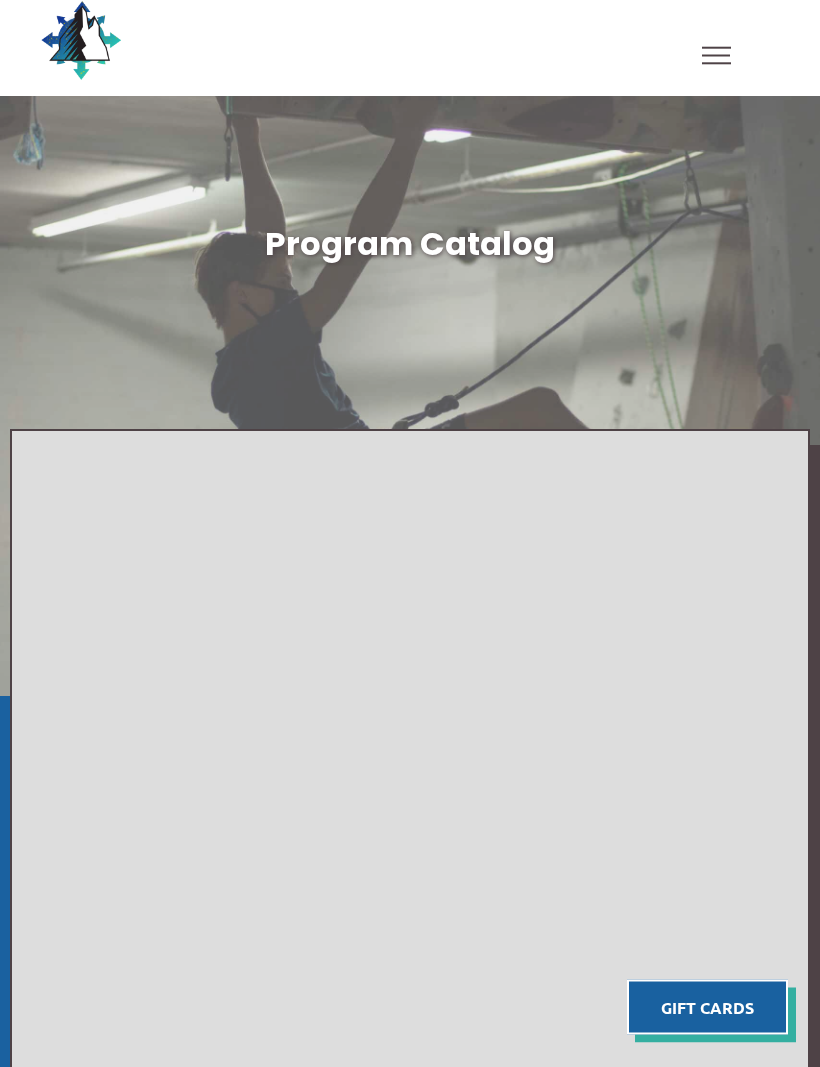 scroll, scrollTop: 0, scrollLeft: 0, axis: both 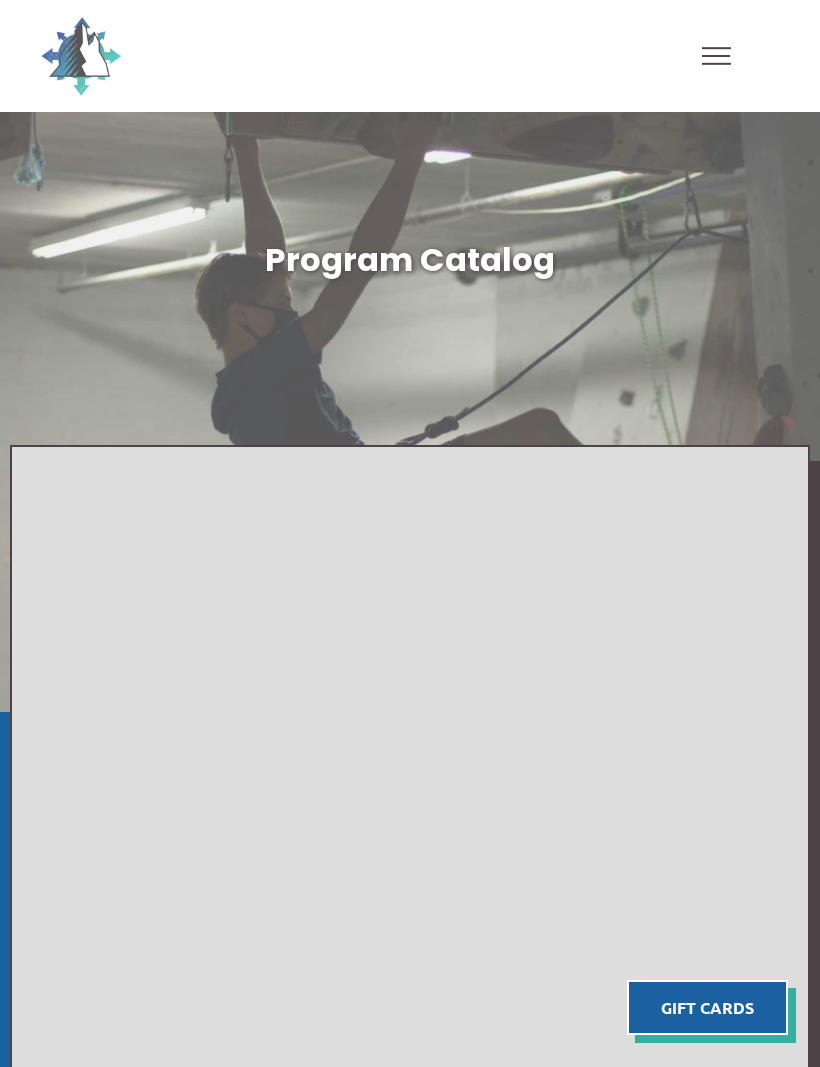 click at bounding box center [81, 56] 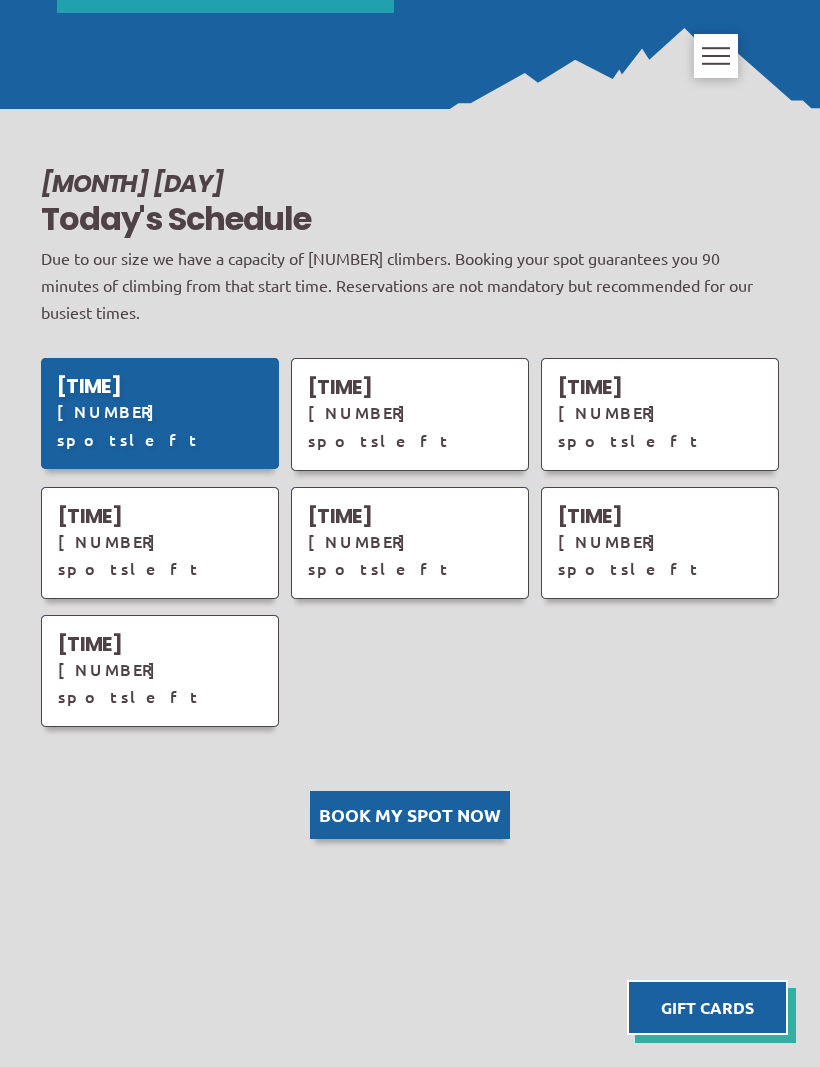 scroll, scrollTop: 1437, scrollLeft: 0, axis: vertical 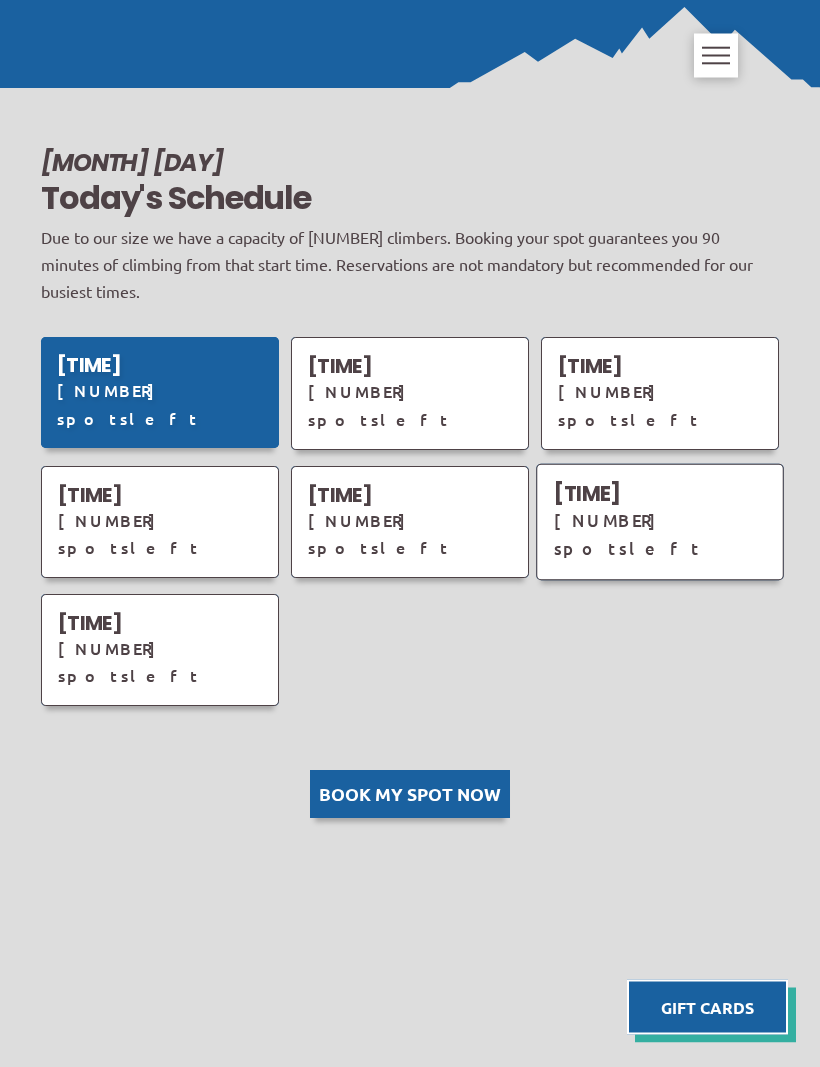 click on "20 spot s  left" at bounding box center (628, 534) 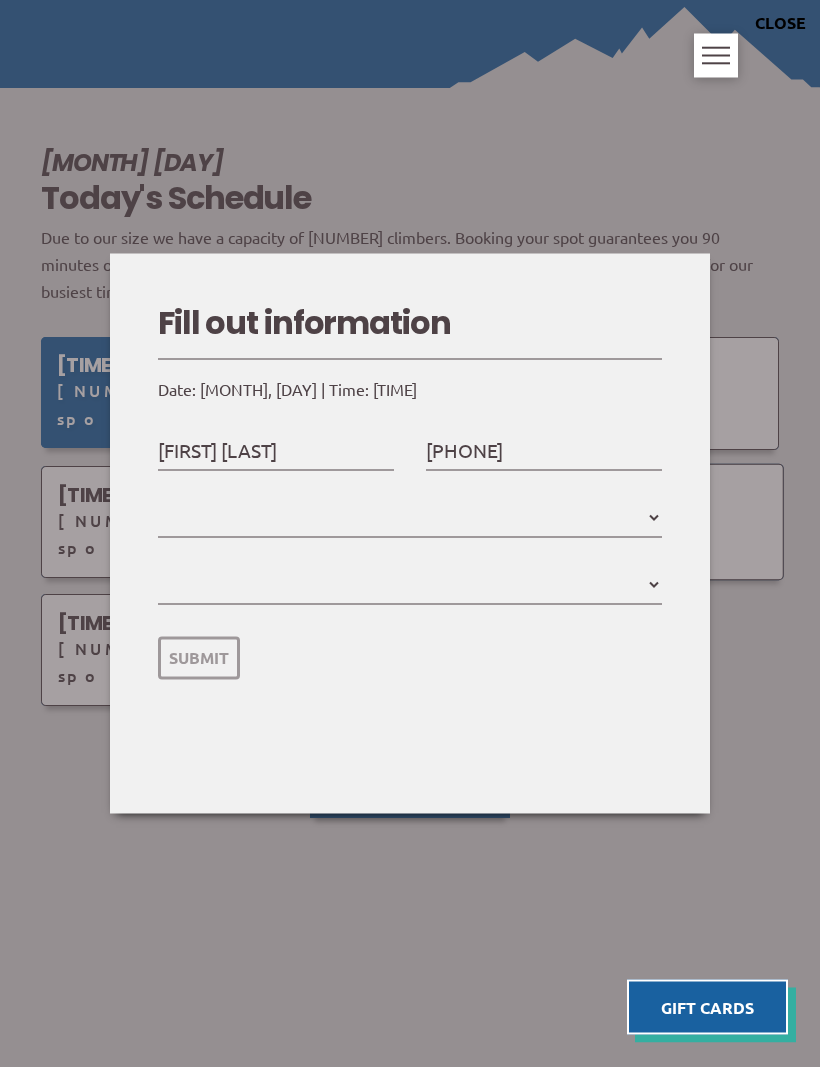 scroll, scrollTop: 1438, scrollLeft: 0, axis: vertical 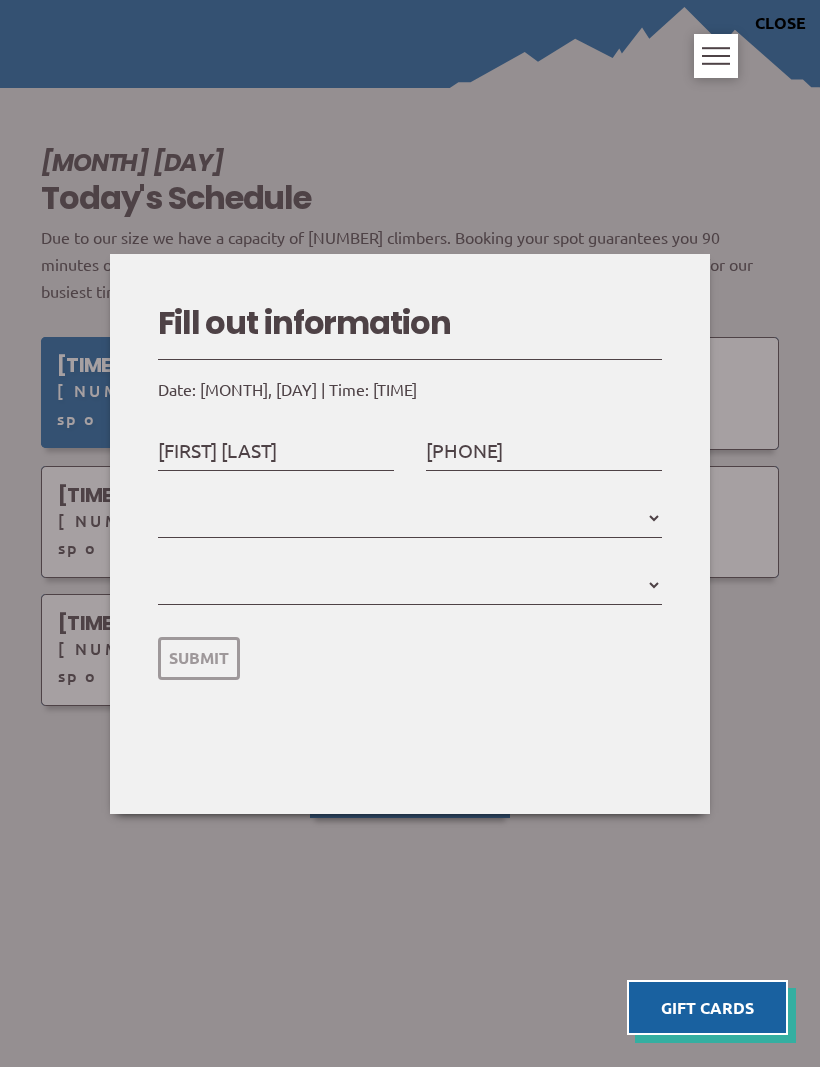 click at bounding box center (410, 533) 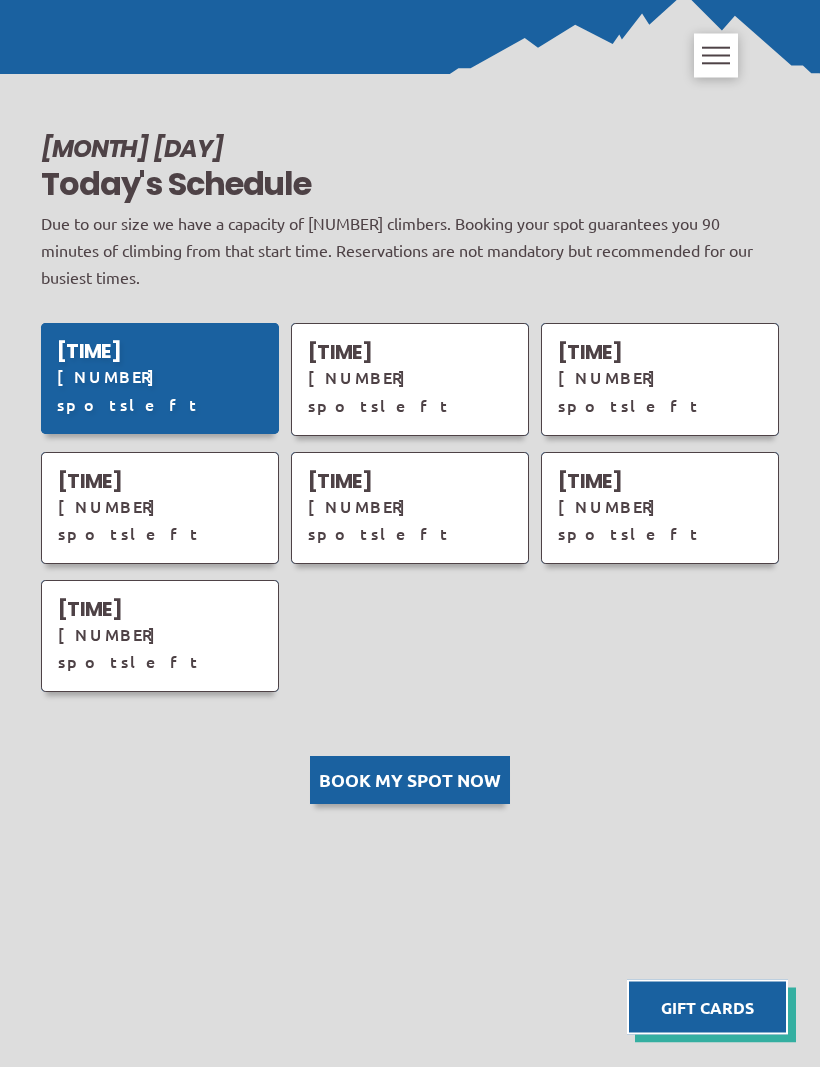 scroll, scrollTop: 1449, scrollLeft: 0, axis: vertical 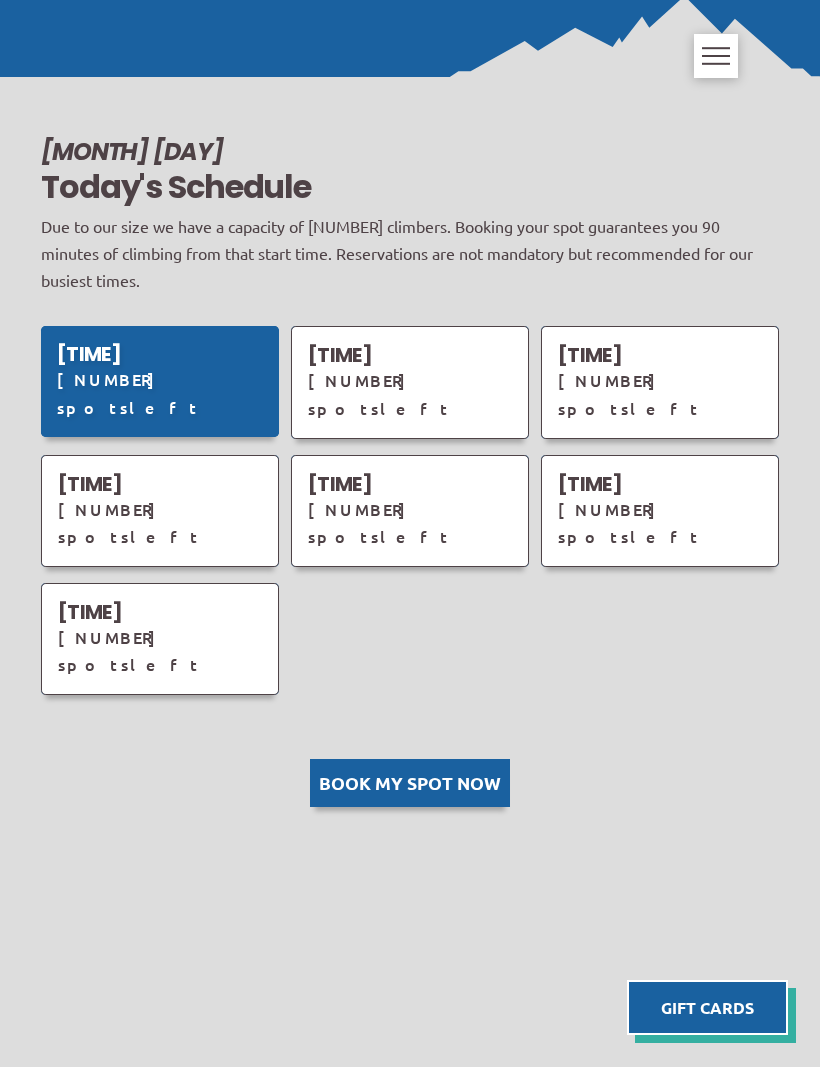 click at bounding box center [410, 39] 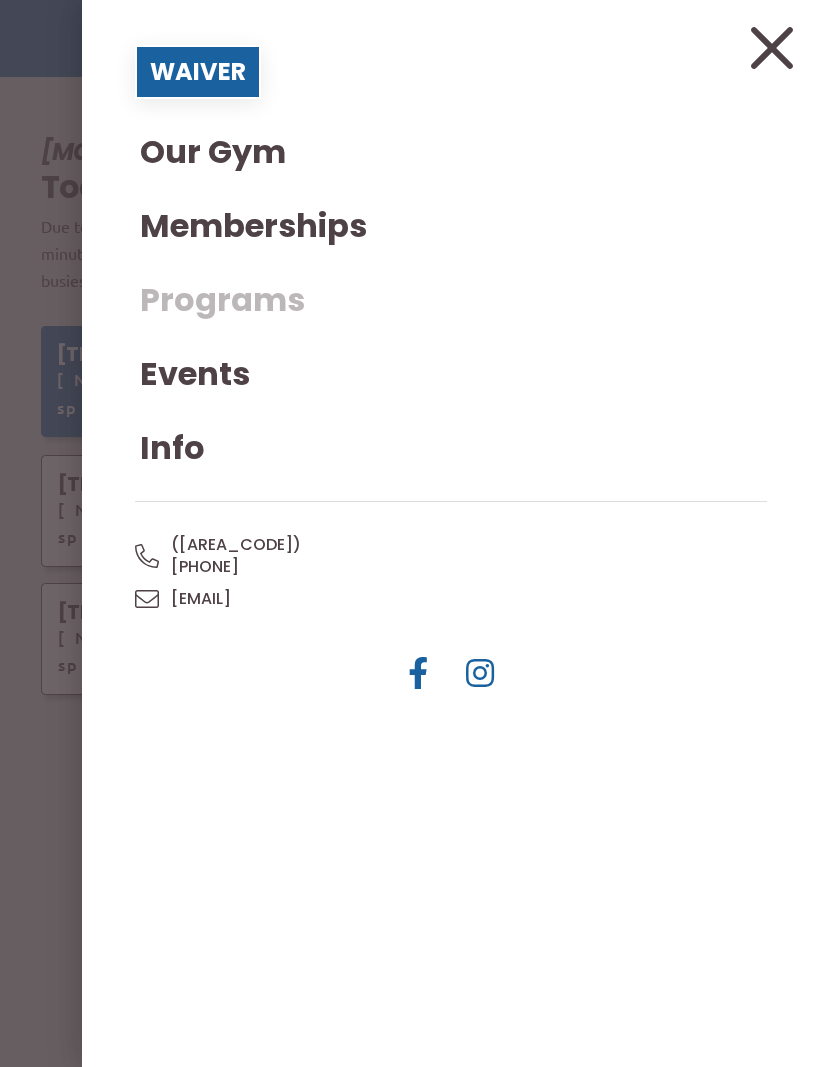 click on "Programs" at bounding box center (222, 300) 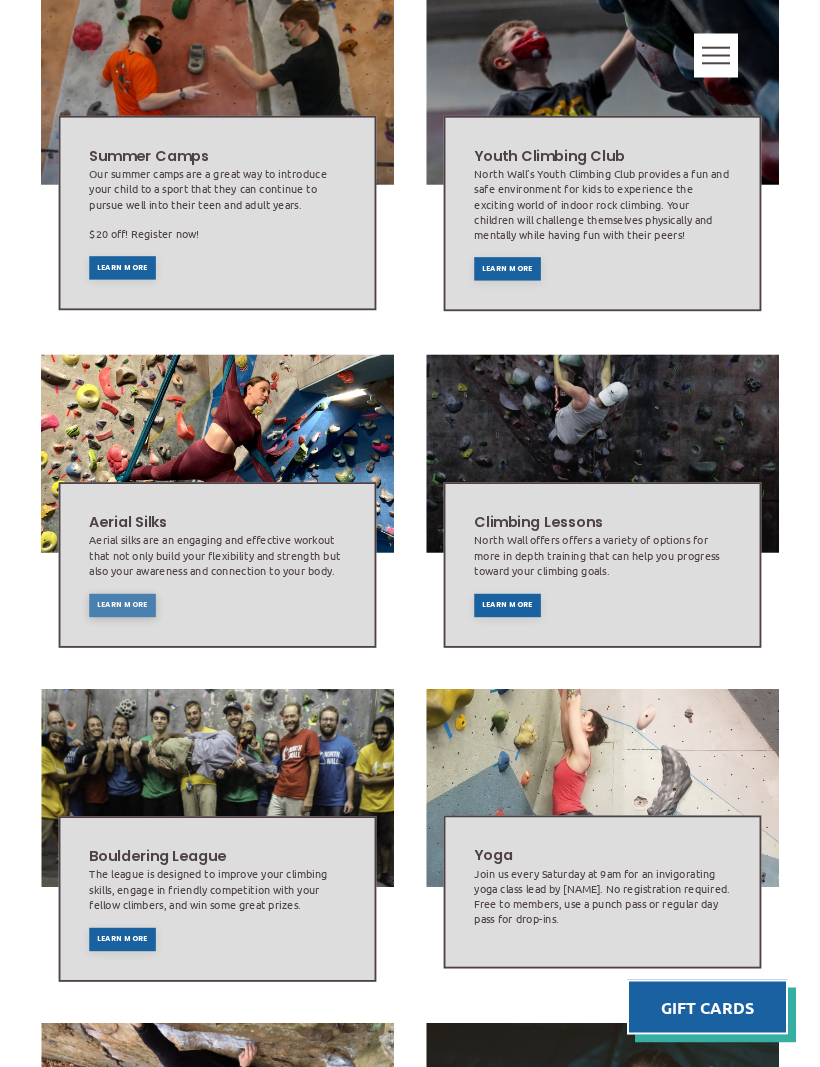 scroll, scrollTop: 766, scrollLeft: 0, axis: vertical 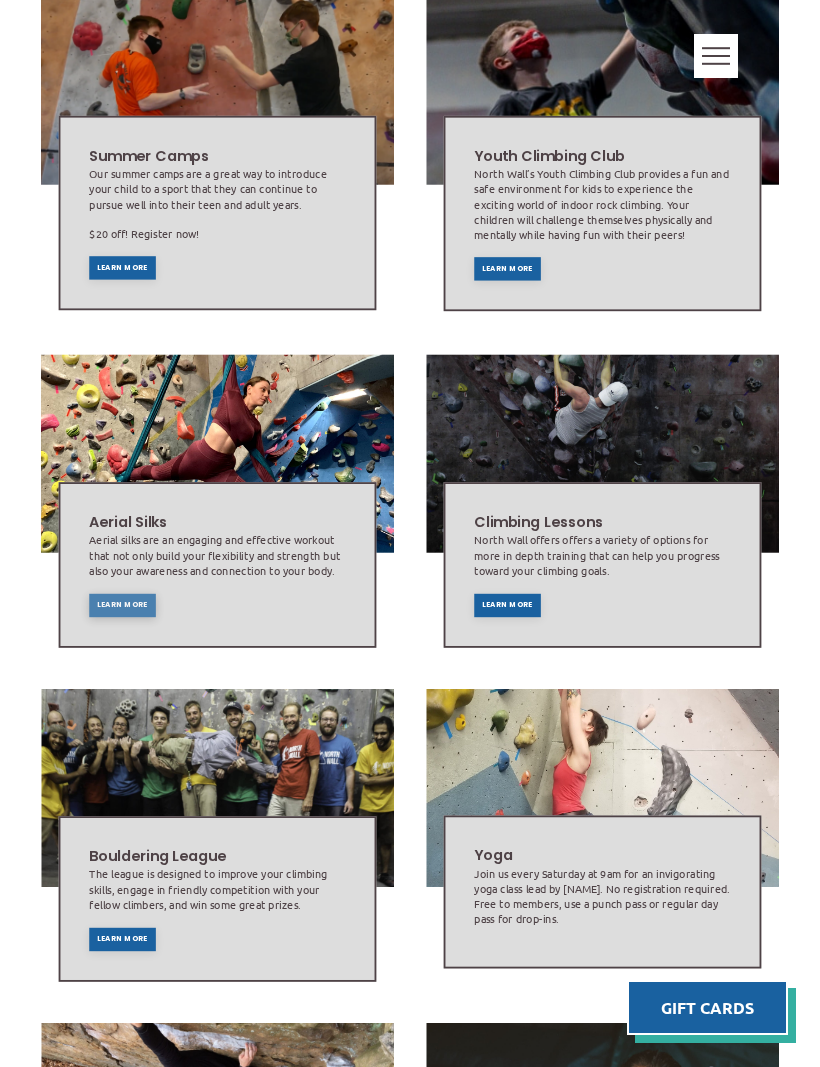 click on "Learn More" at bounding box center [122, 605] 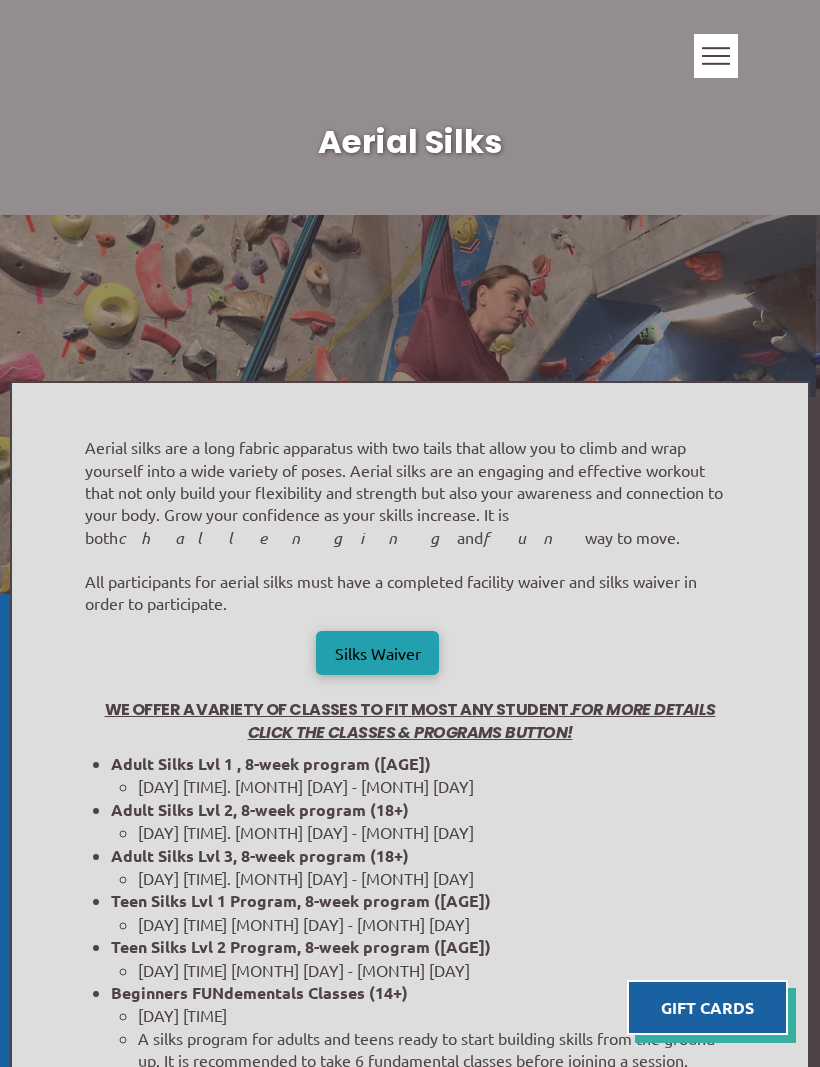 scroll, scrollTop: 0, scrollLeft: 0, axis: both 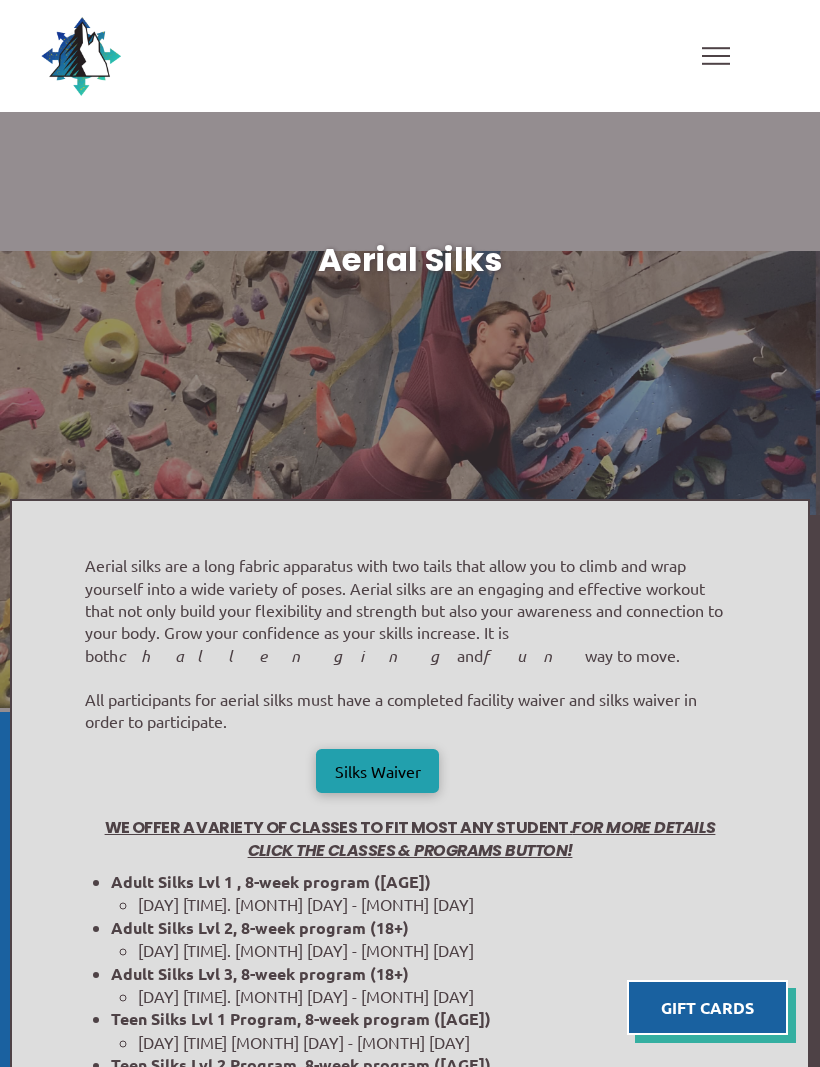 click at bounding box center (716, 56) 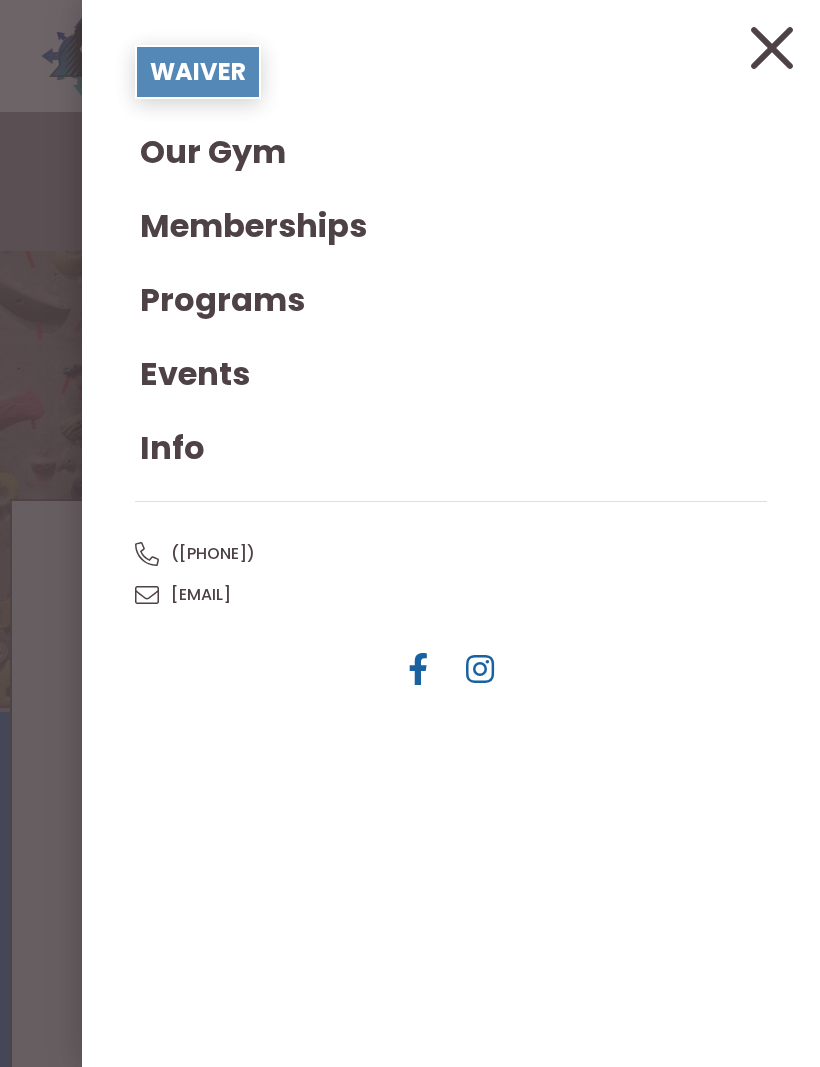 click on "Waiver" at bounding box center [198, 72] 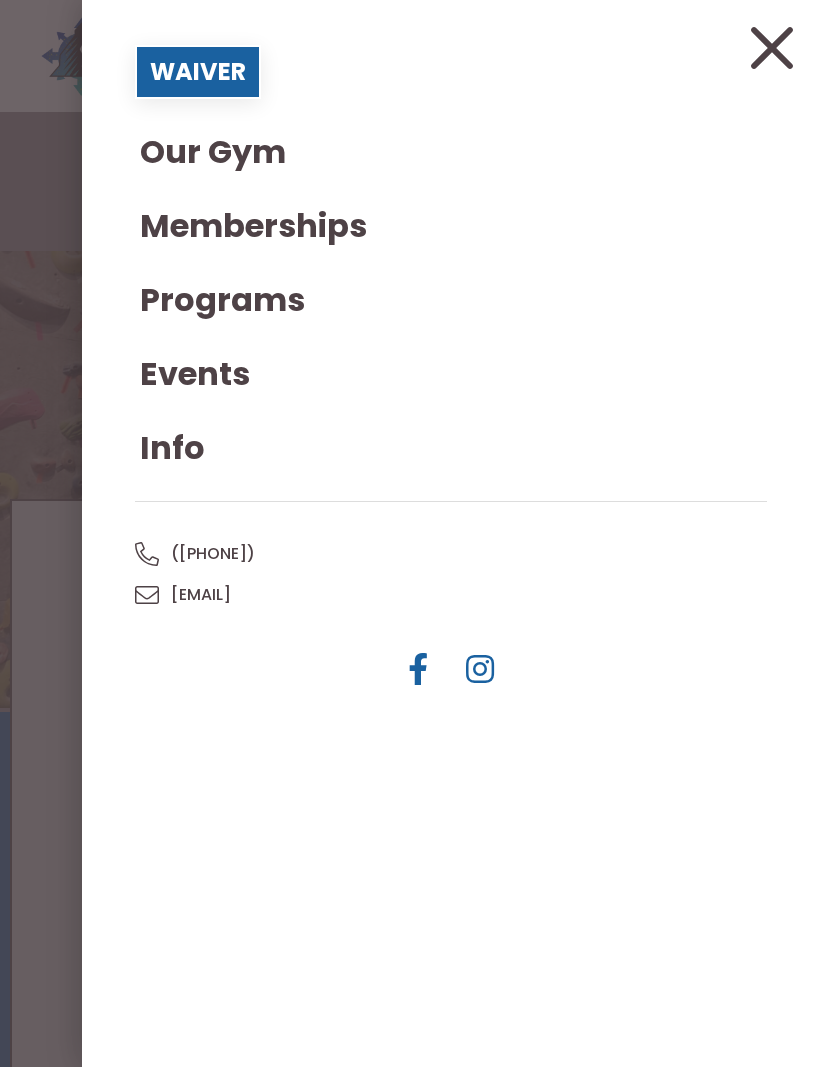 click at bounding box center [772, 48] 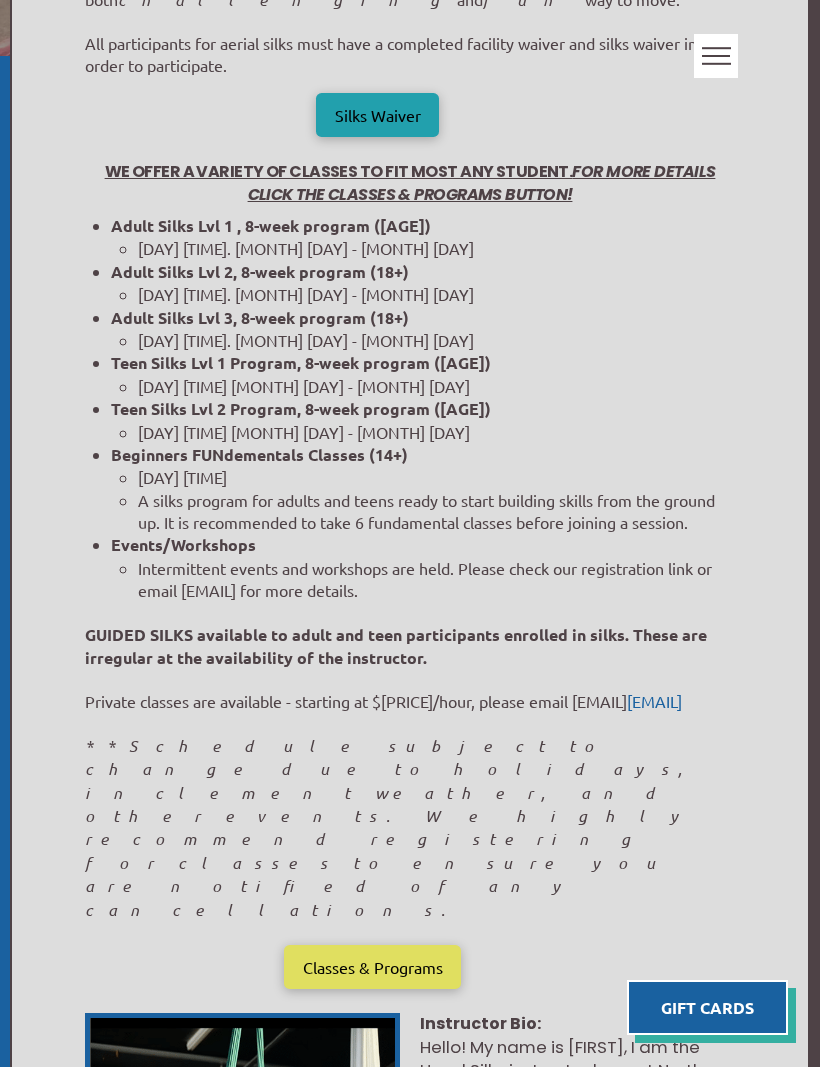 scroll, scrollTop: 673, scrollLeft: 0, axis: vertical 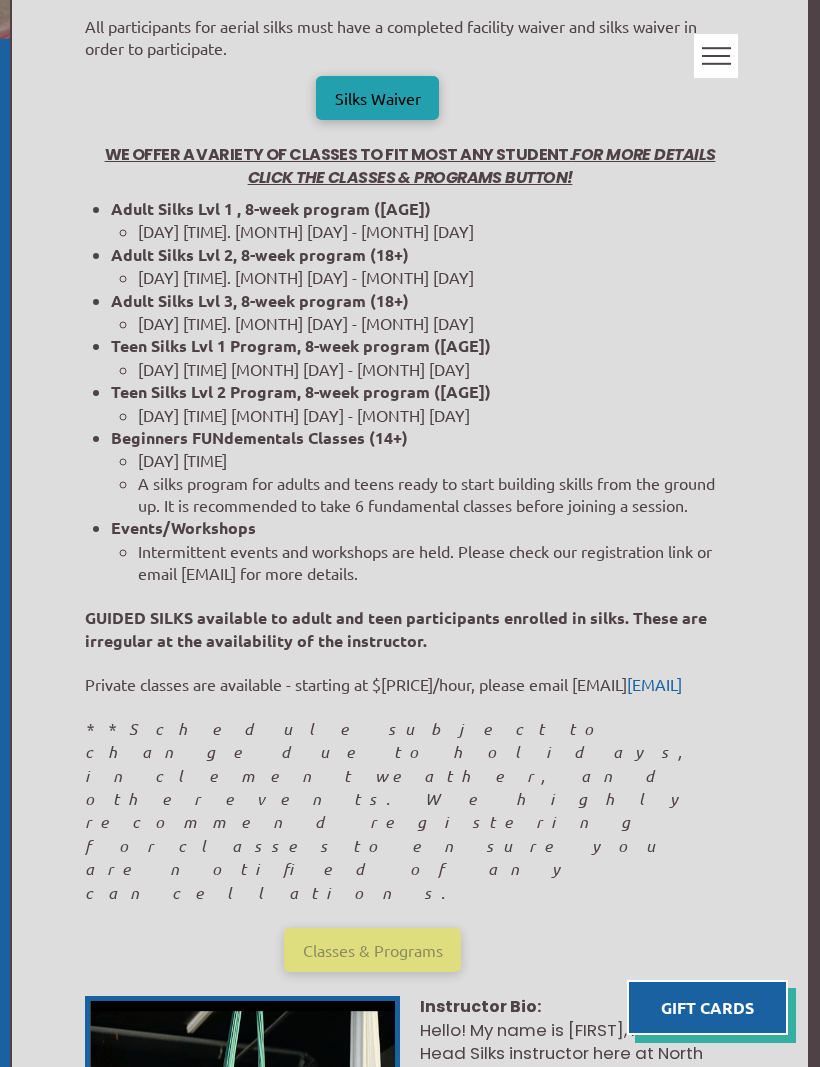 click on "Classes & Programs" at bounding box center (373, 950) 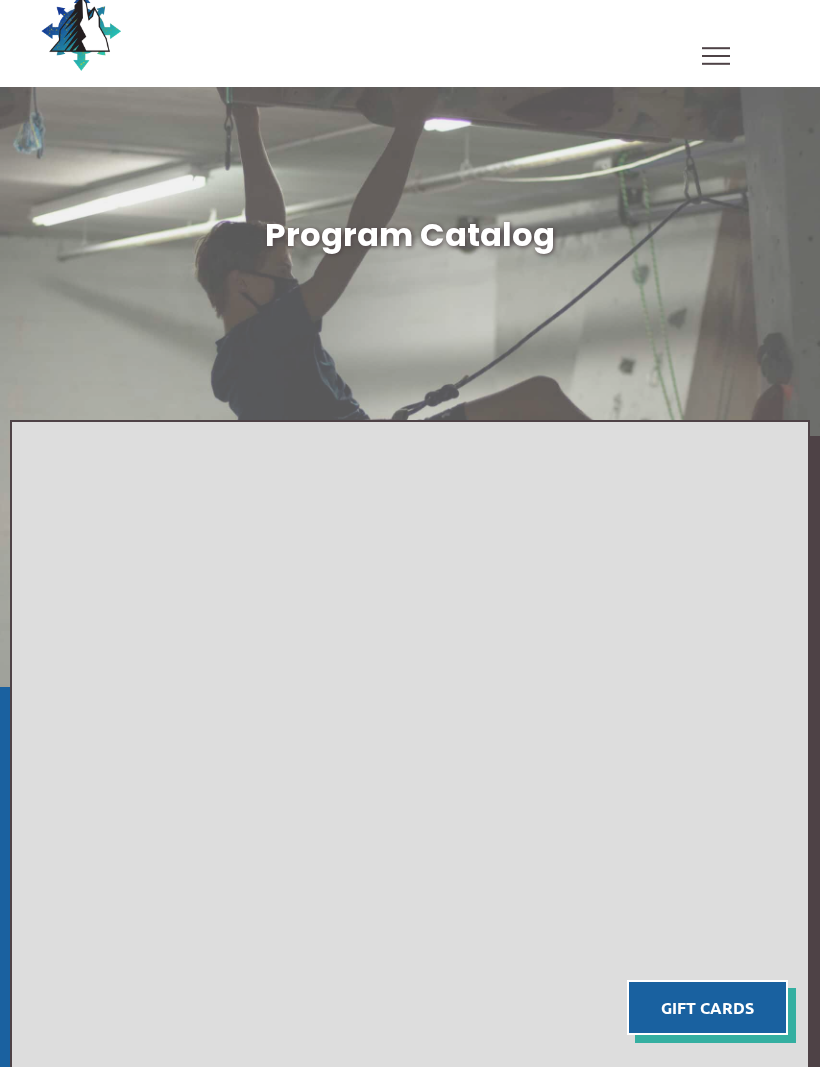 scroll, scrollTop: 0, scrollLeft: 0, axis: both 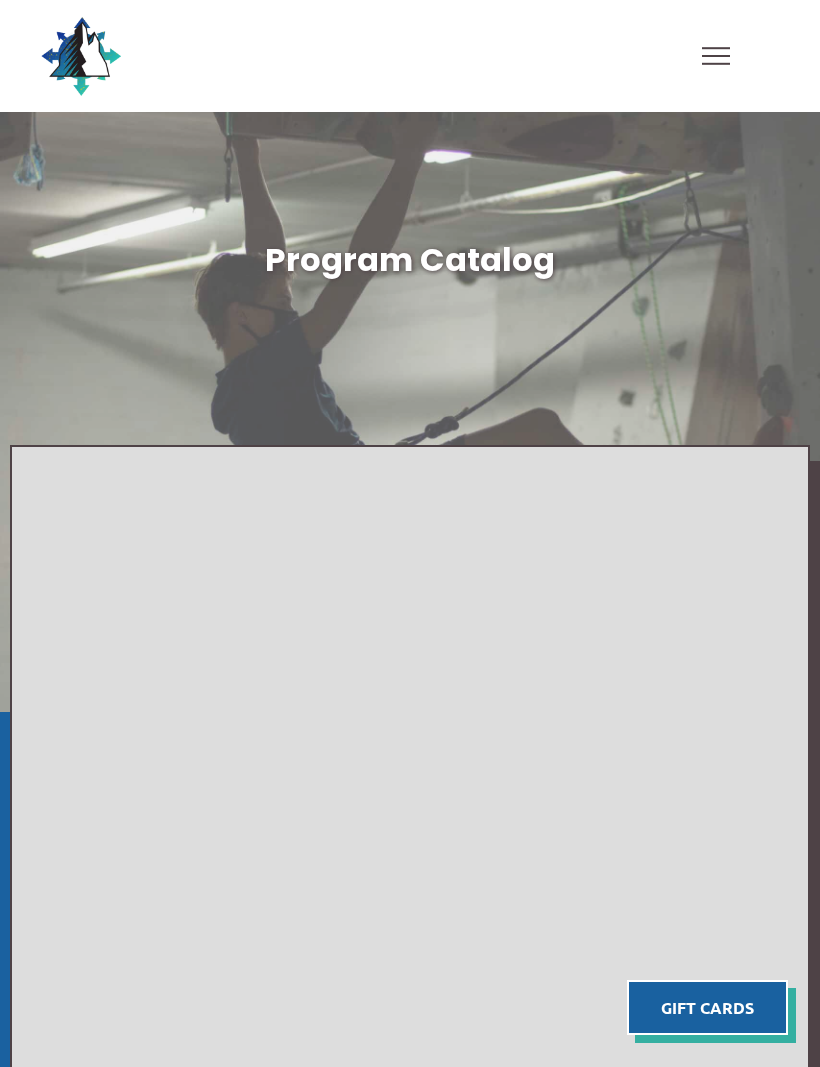 click at bounding box center (716, 56) 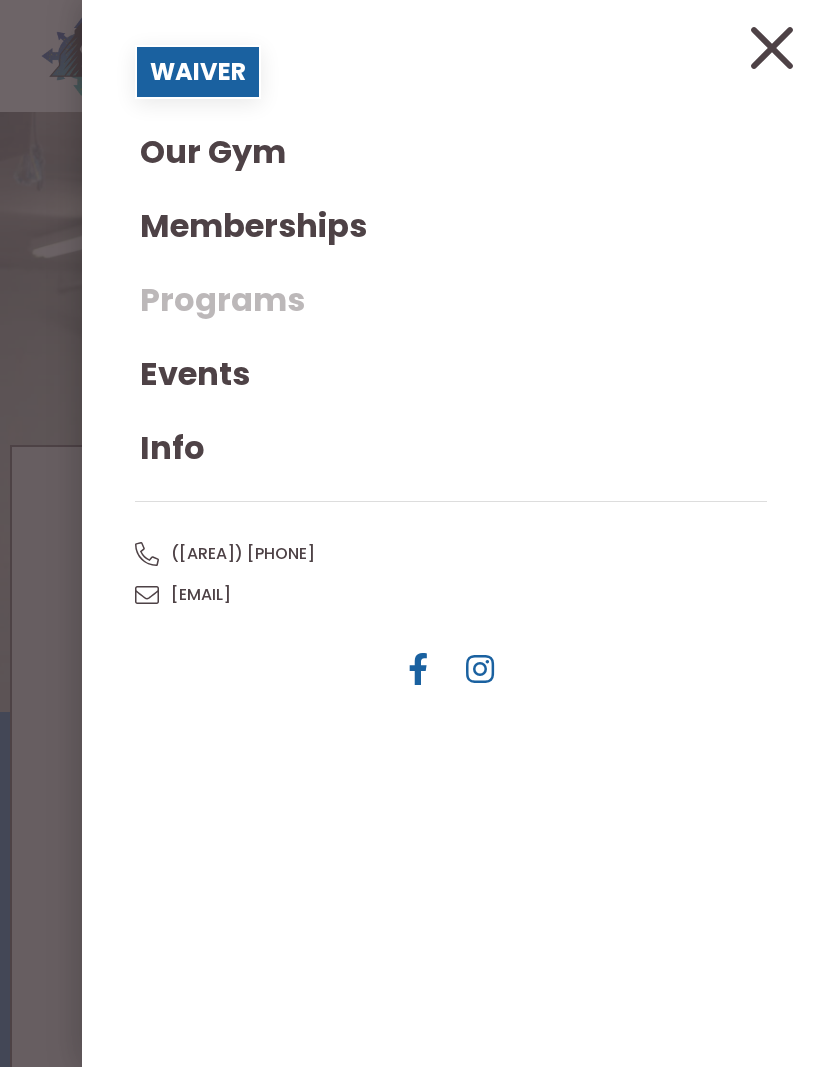 click on "Programs" at bounding box center [222, 300] 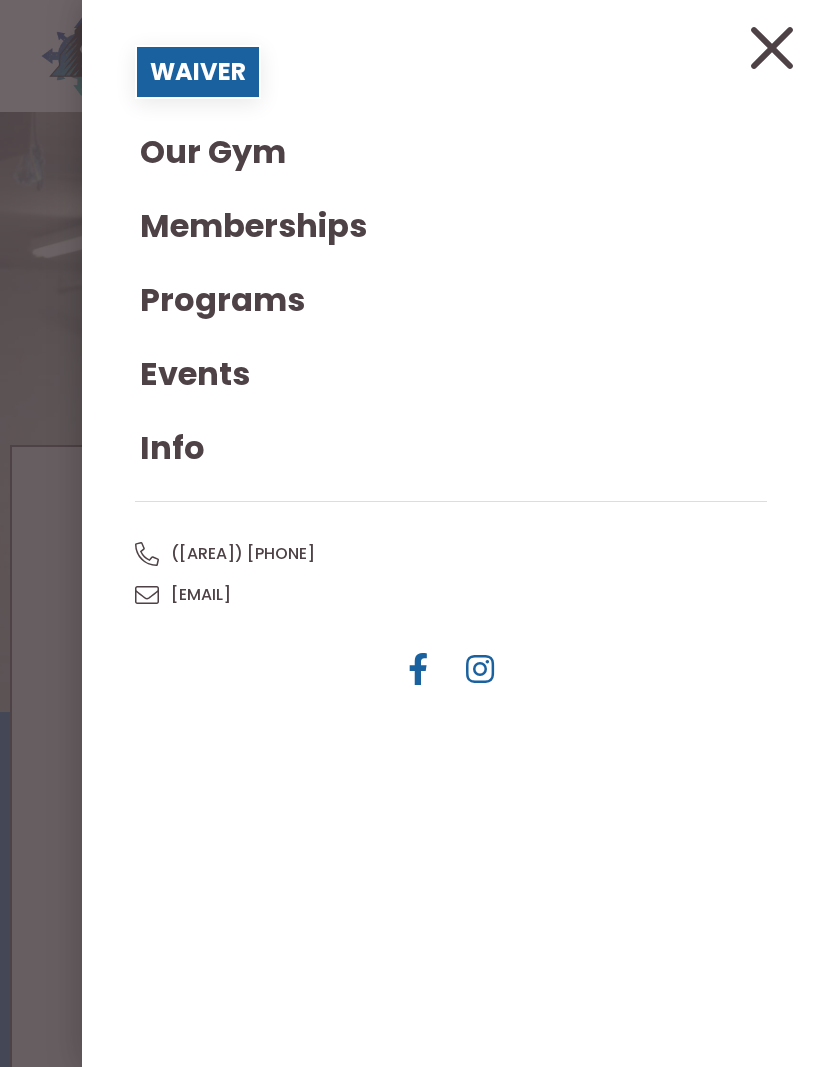 click at bounding box center (772, 48) 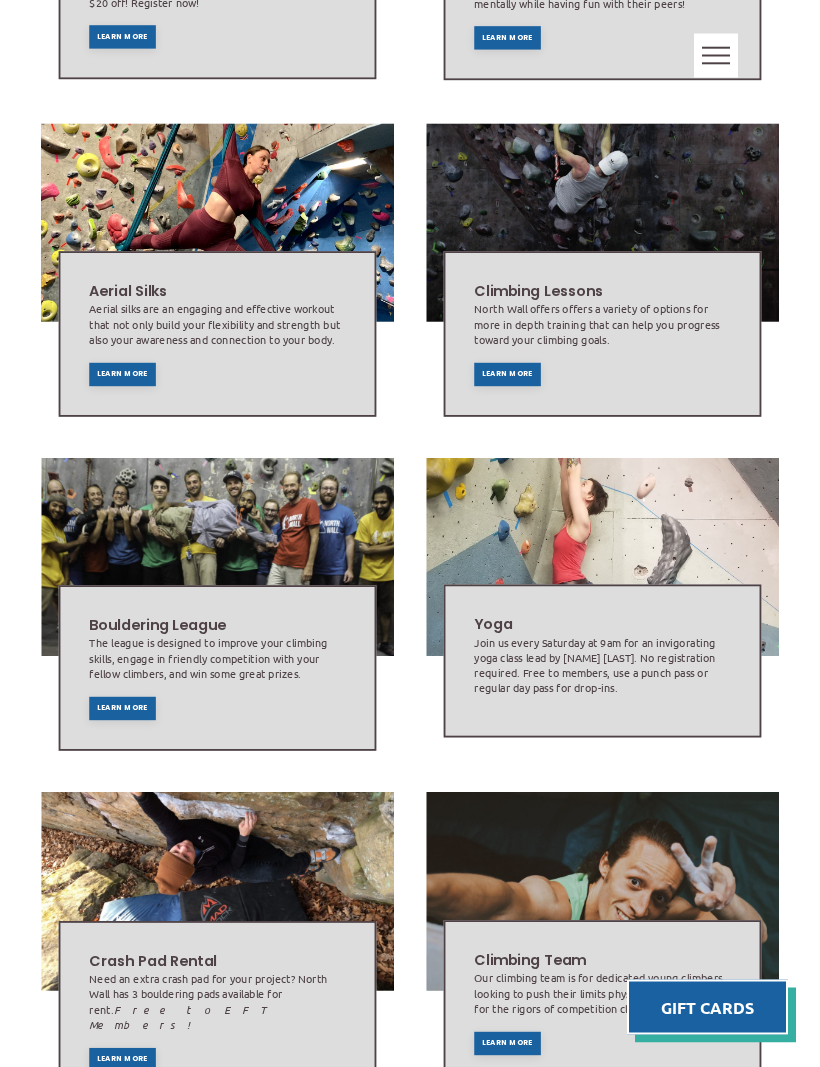 scroll, scrollTop: 1053, scrollLeft: 0, axis: vertical 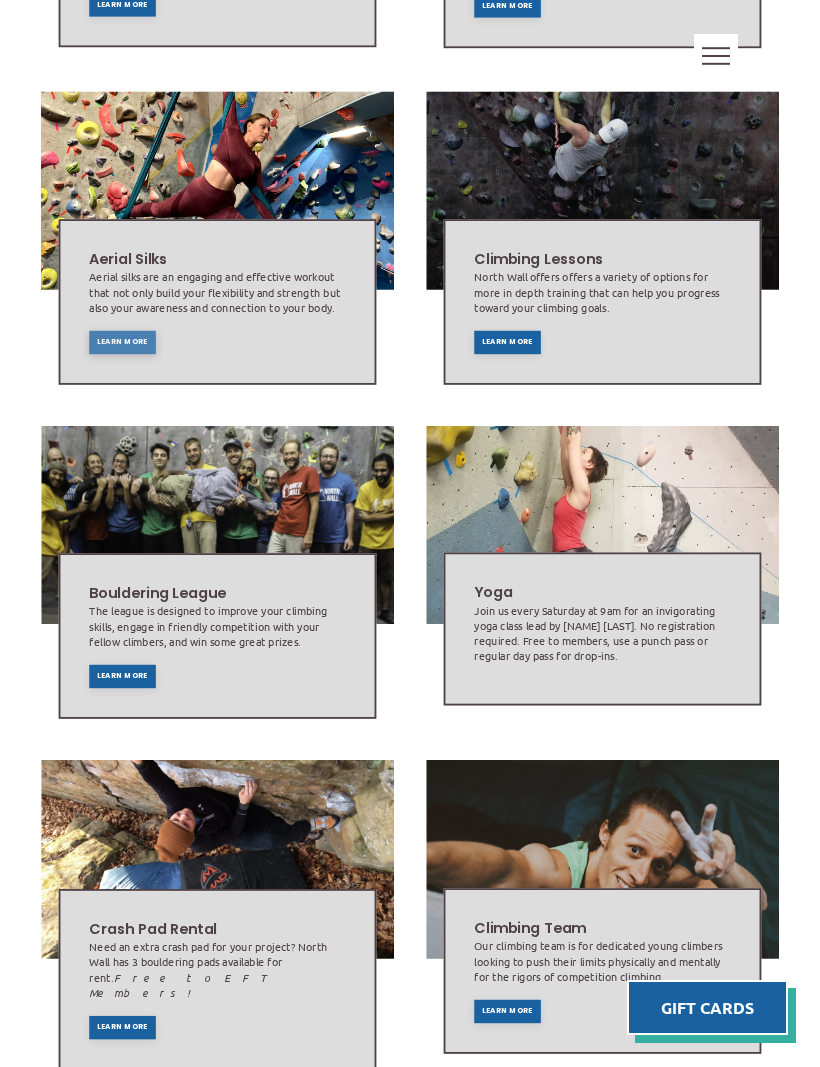 click on "Learn More" at bounding box center [122, 342] 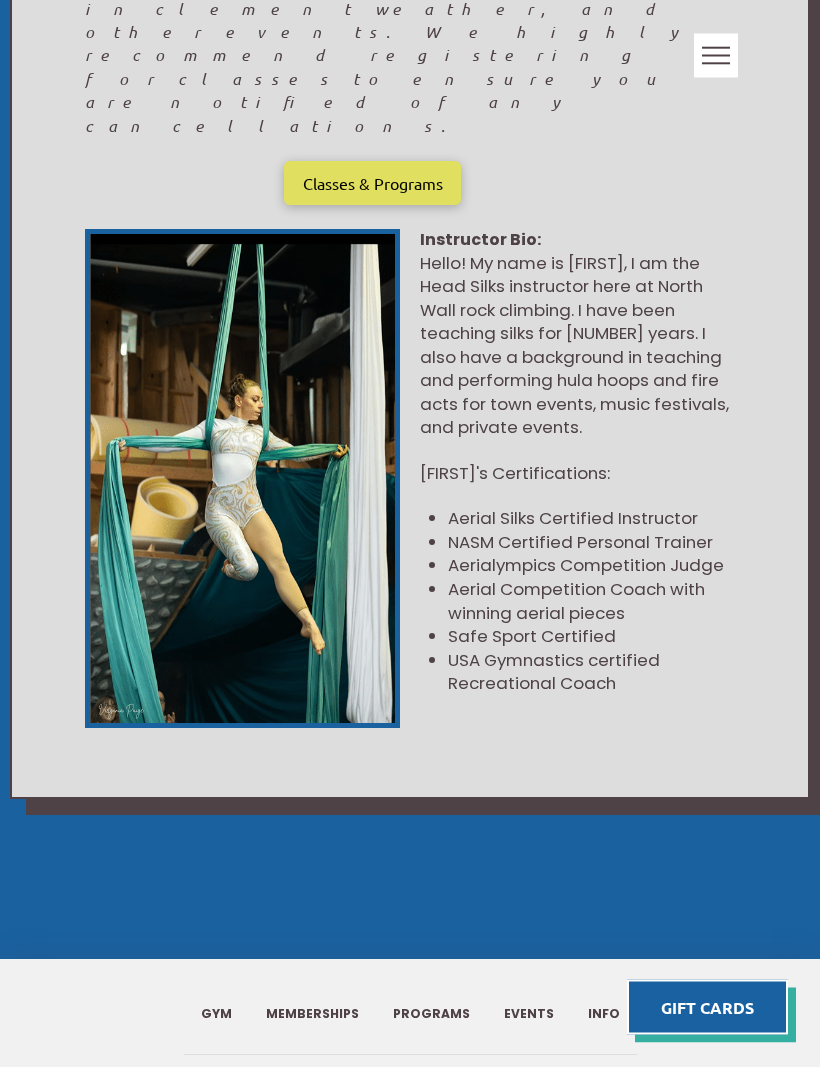 scroll, scrollTop: 1439, scrollLeft: 0, axis: vertical 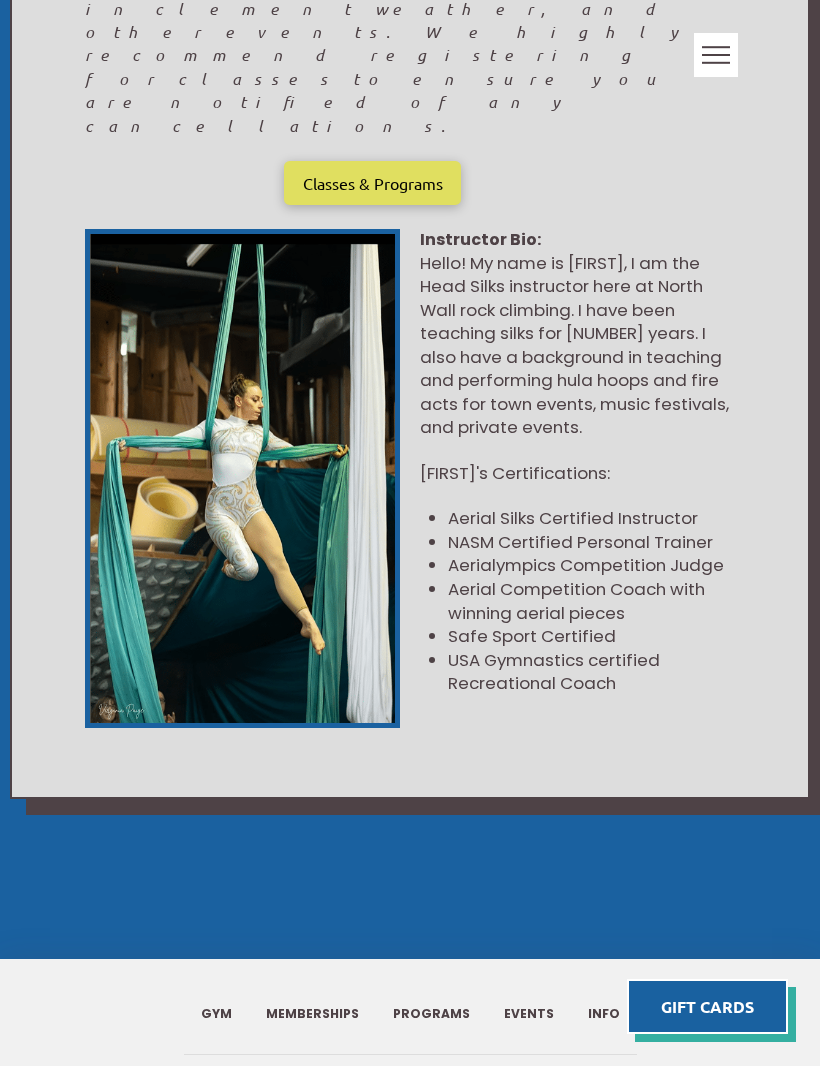 click at bounding box center [437, 1093] 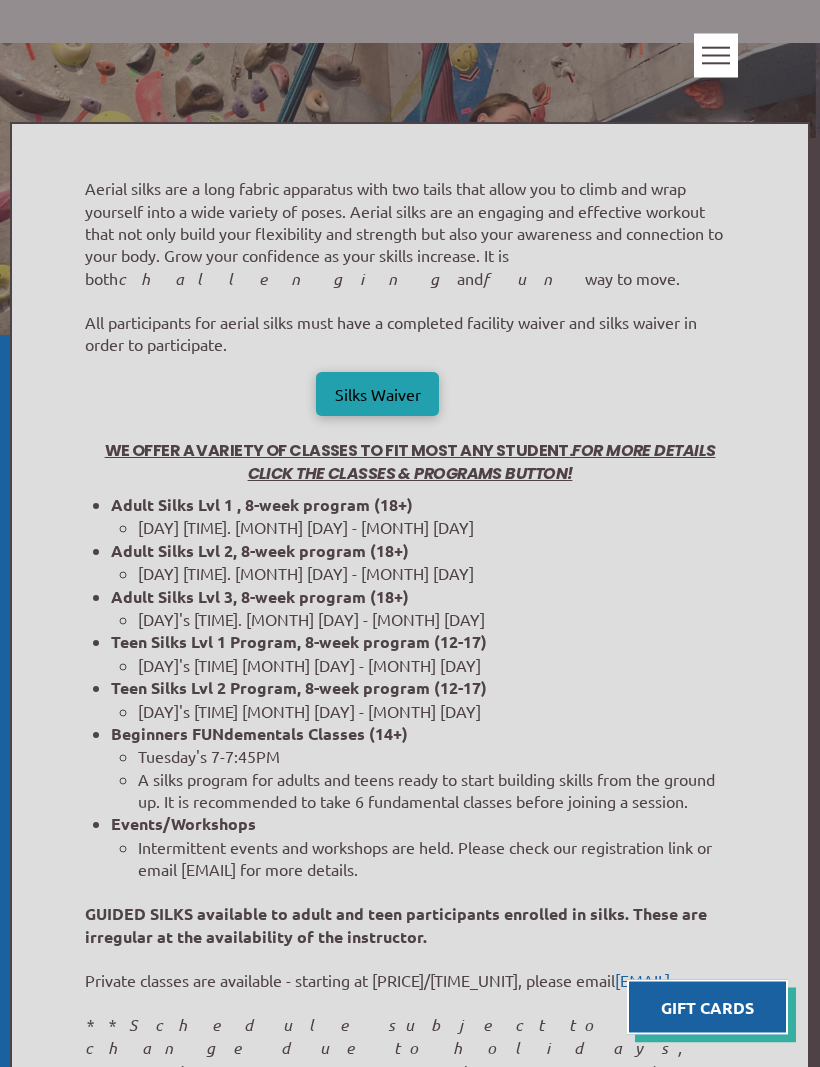 scroll, scrollTop: 0, scrollLeft: 0, axis: both 